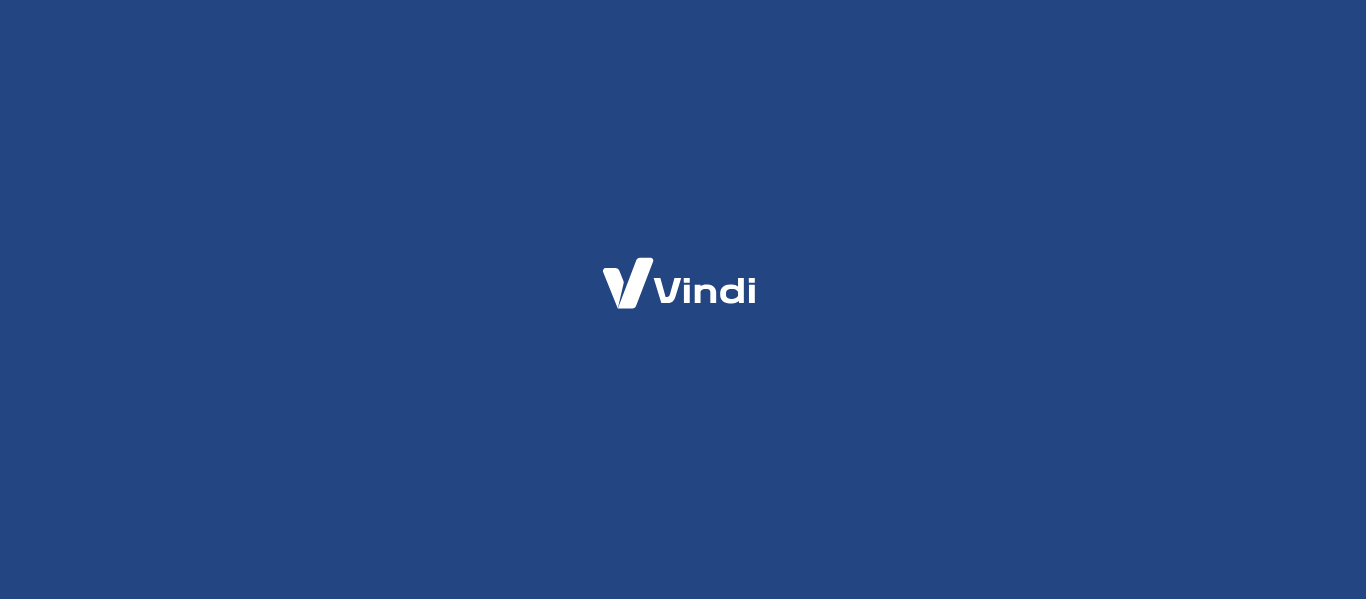 scroll, scrollTop: 0, scrollLeft: 0, axis: both 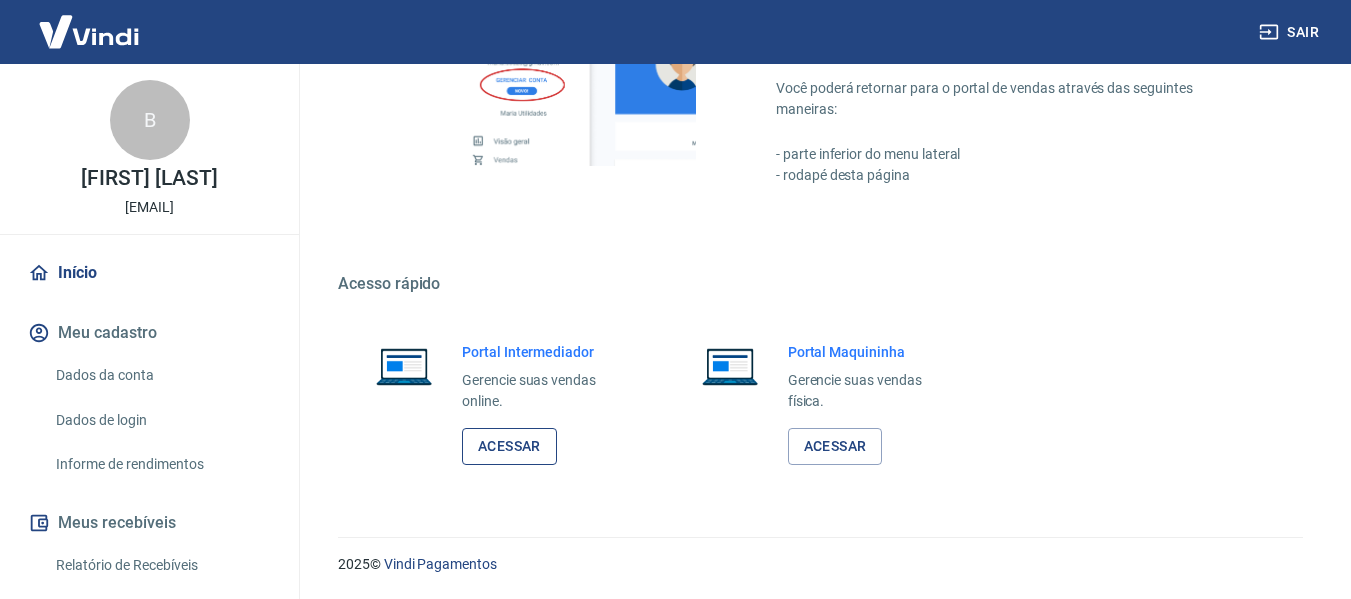 click on "Acessar" at bounding box center [509, 446] 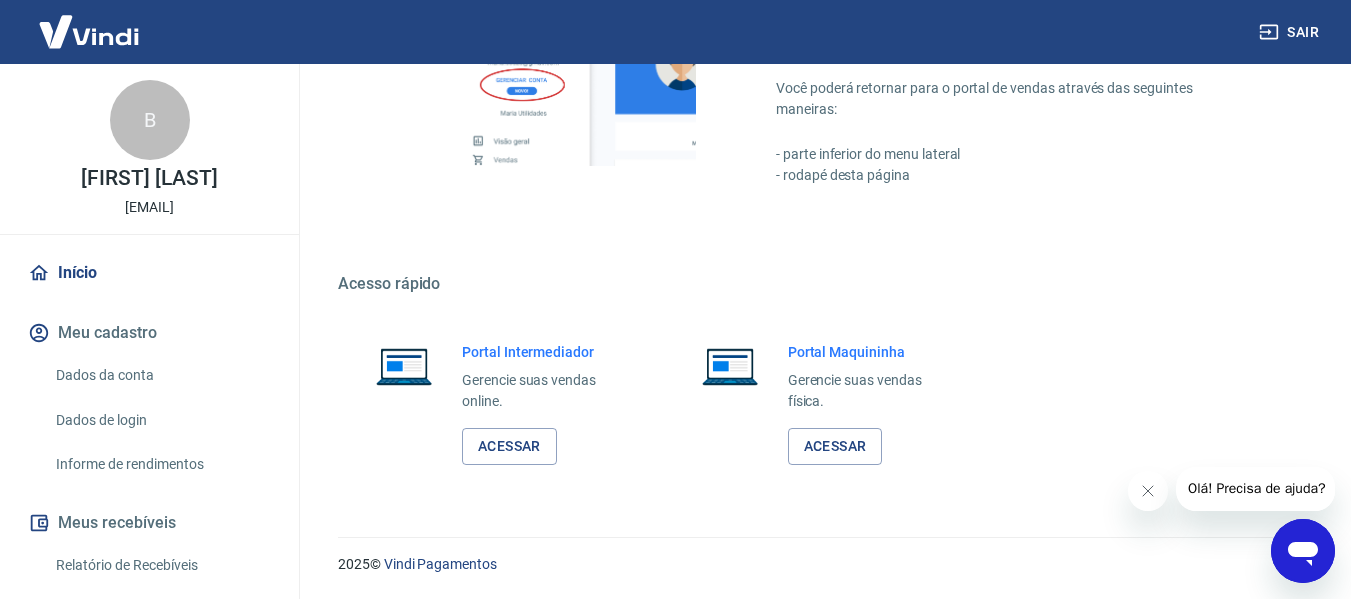 scroll, scrollTop: 0, scrollLeft: 0, axis: both 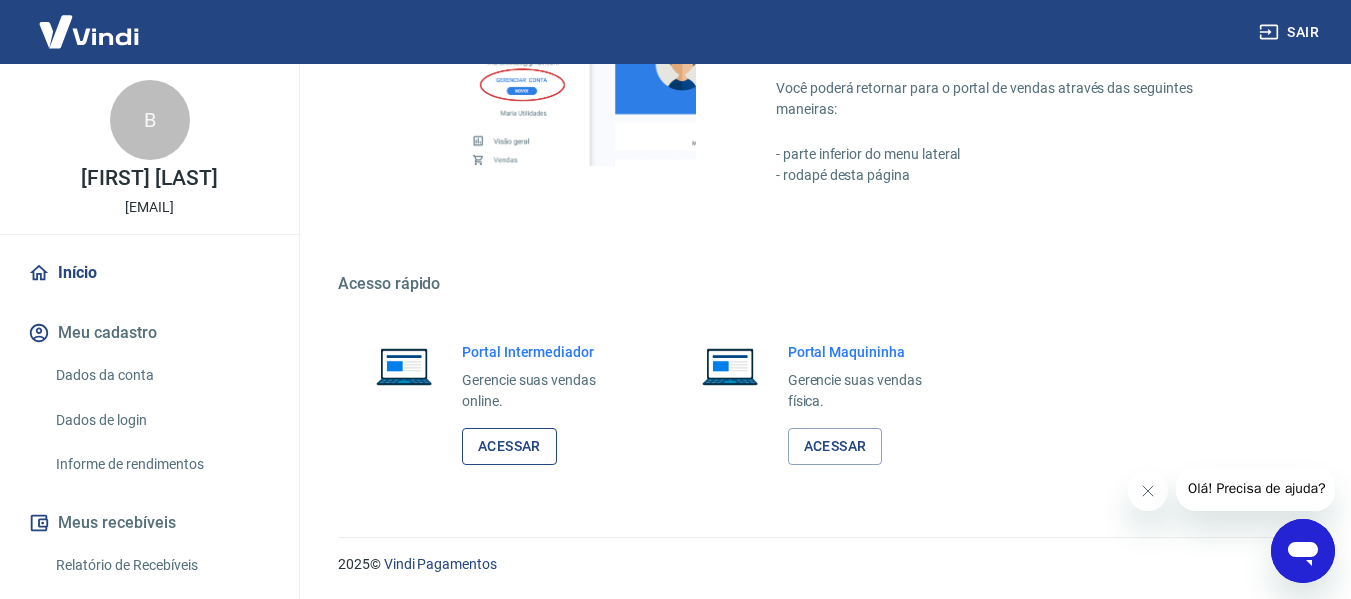 click on "Acessar" at bounding box center (509, 446) 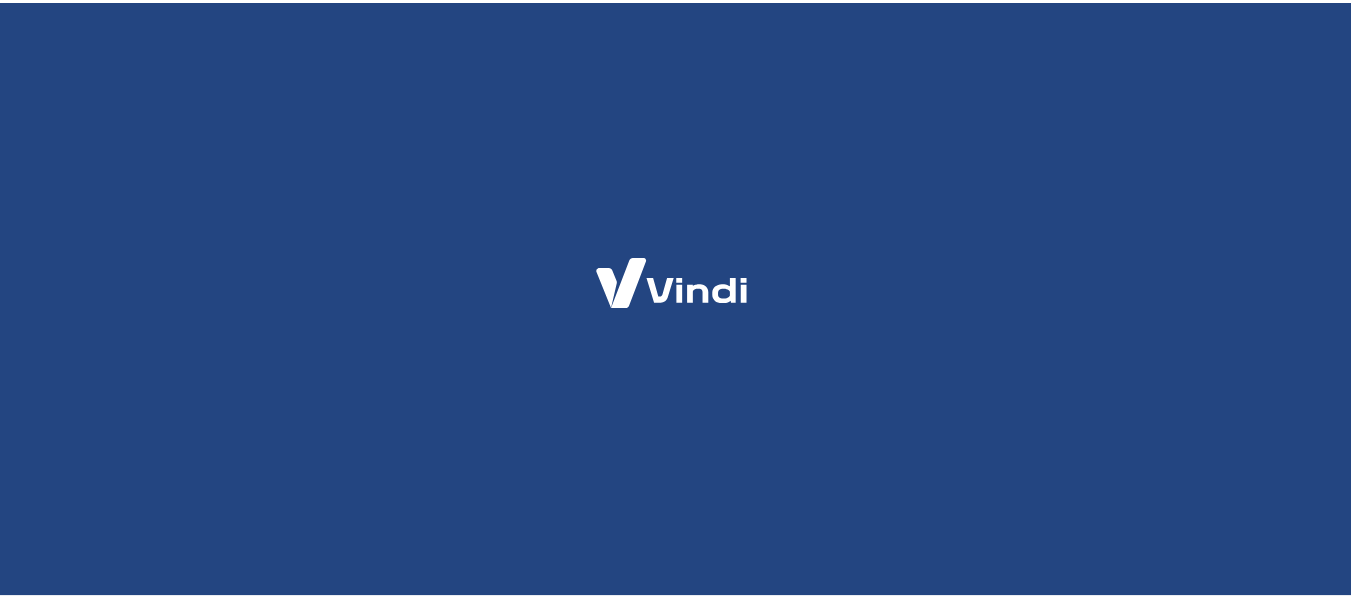 scroll, scrollTop: 0, scrollLeft: 0, axis: both 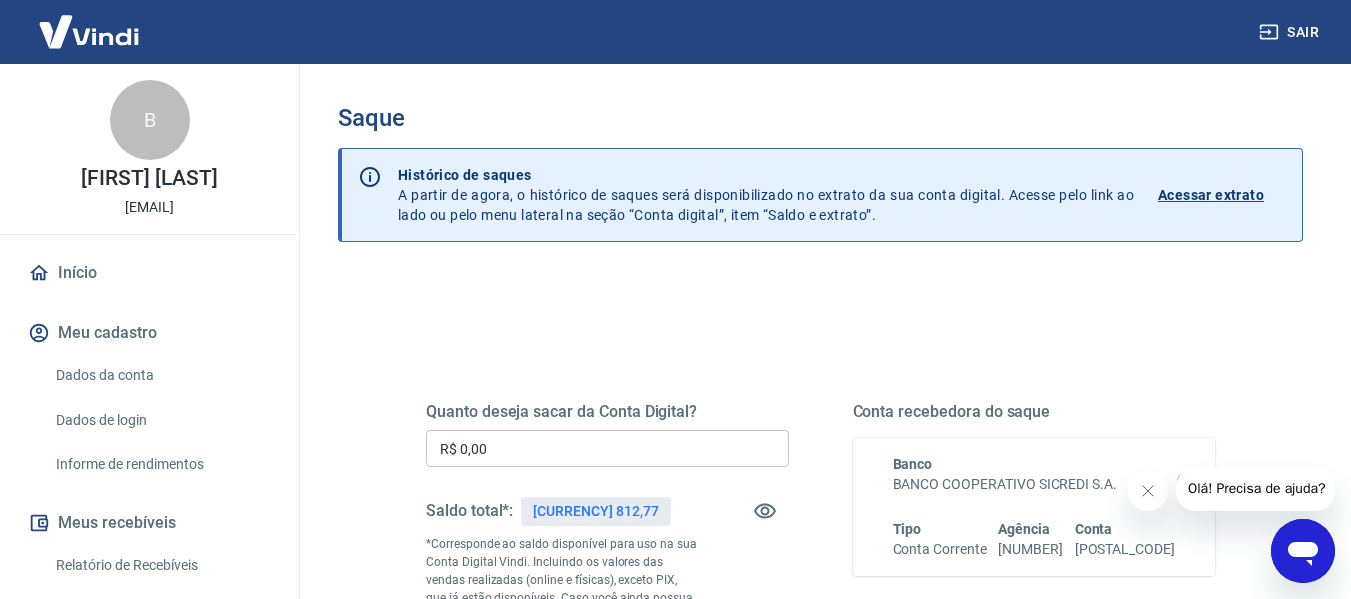 click on "R$ 0,00" at bounding box center [607, 448] 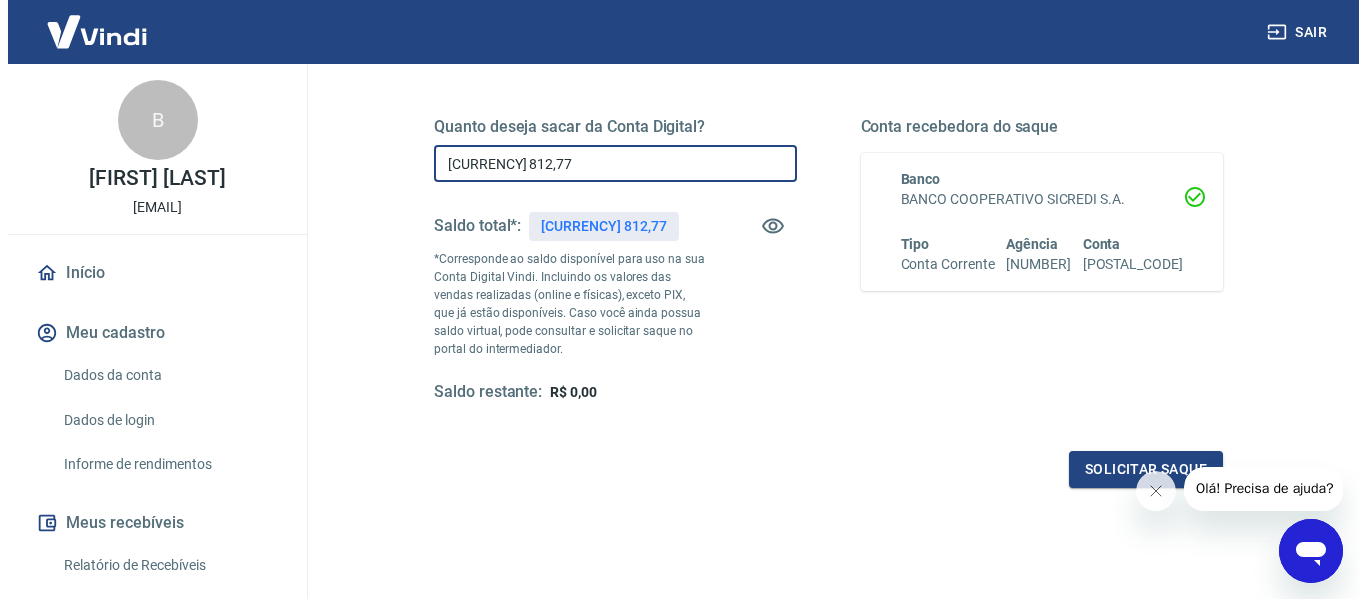 scroll, scrollTop: 300, scrollLeft: 0, axis: vertical 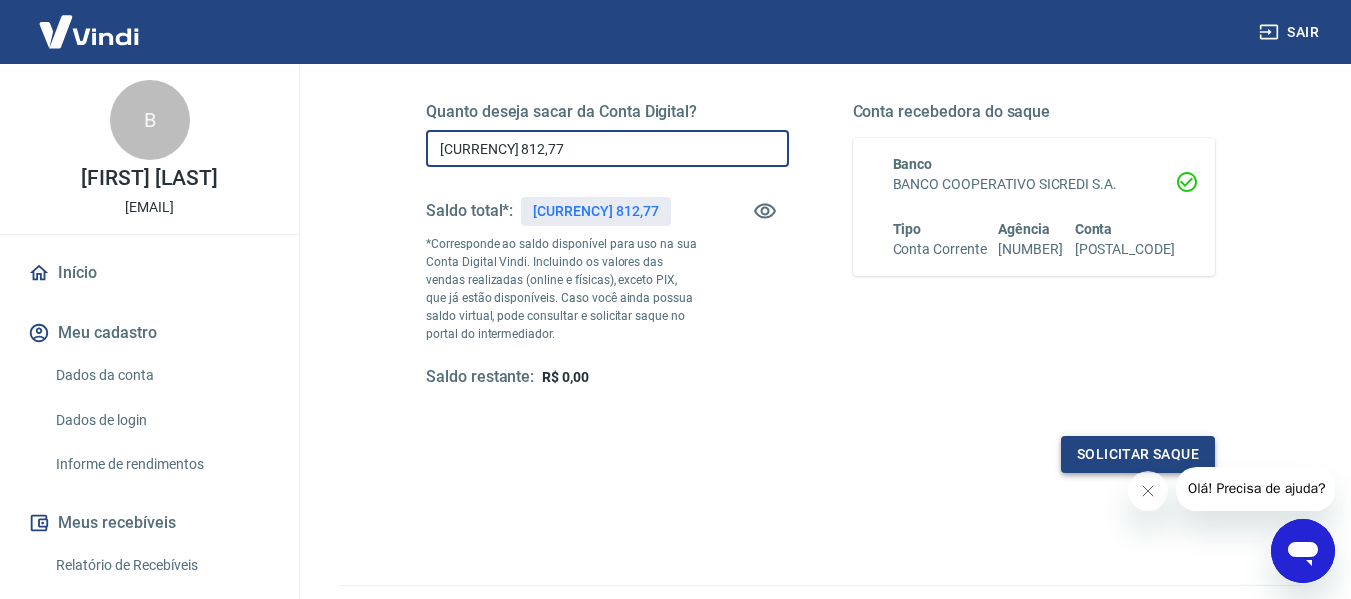 type on "R$ 812,77" 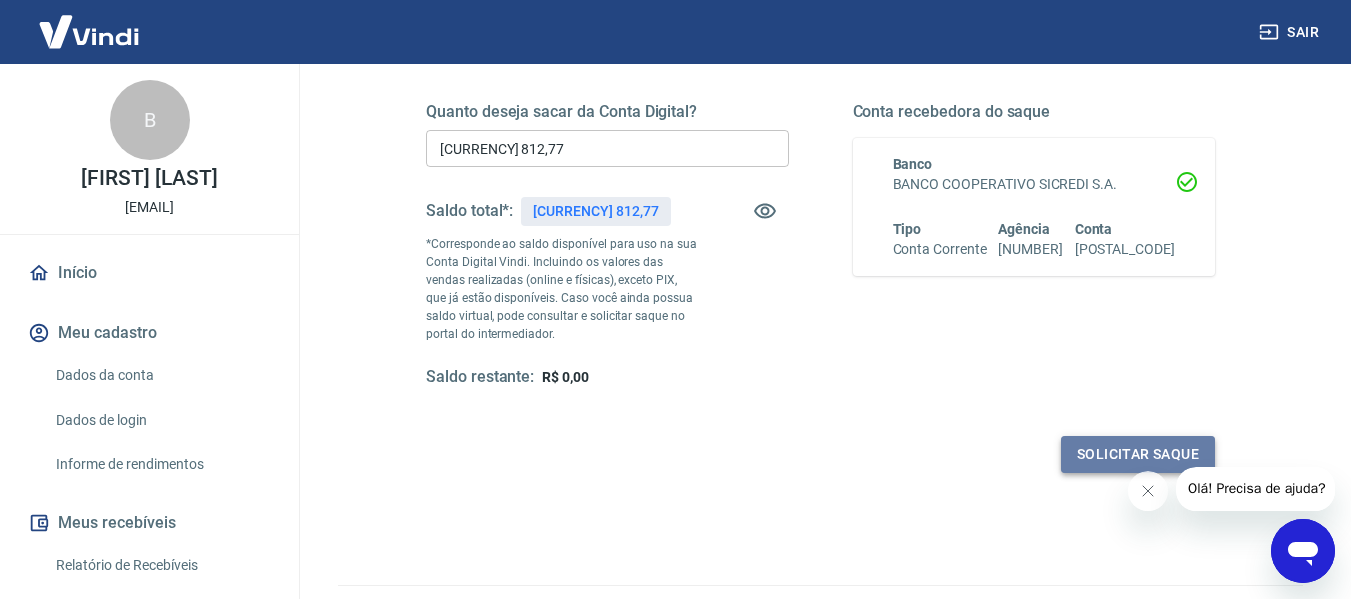 click on "Solicitar saque" at bounding box center [1138, 454] 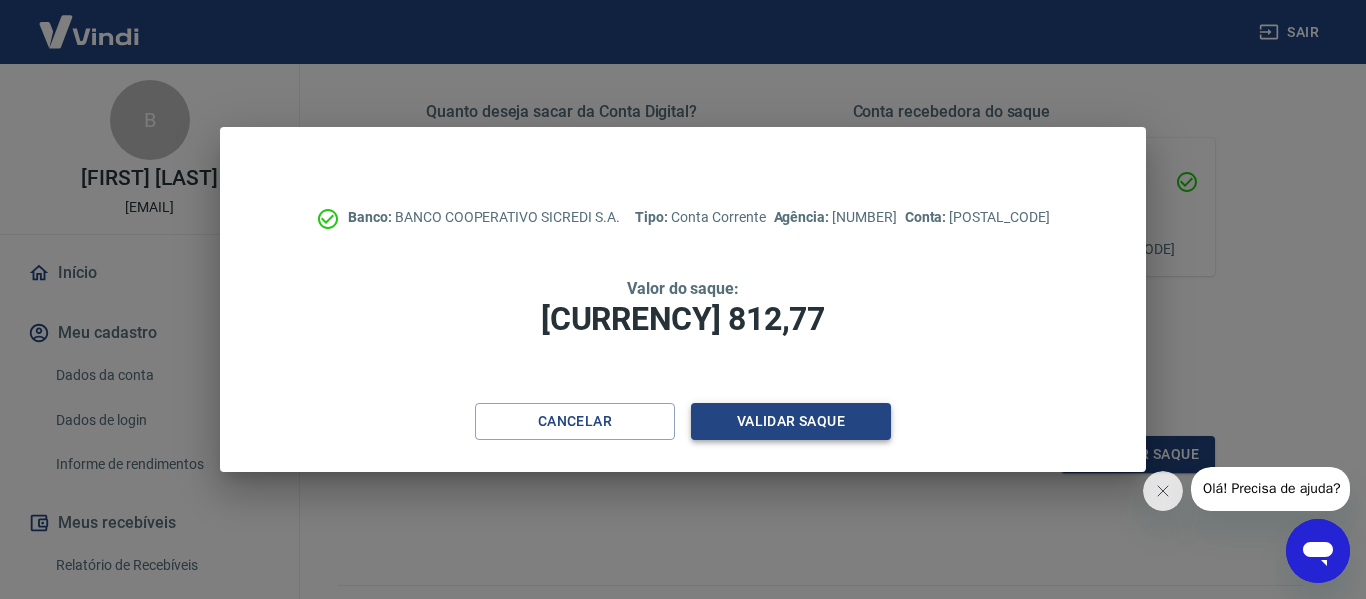 click on "Validar saque" at bounding box center (791, 421) 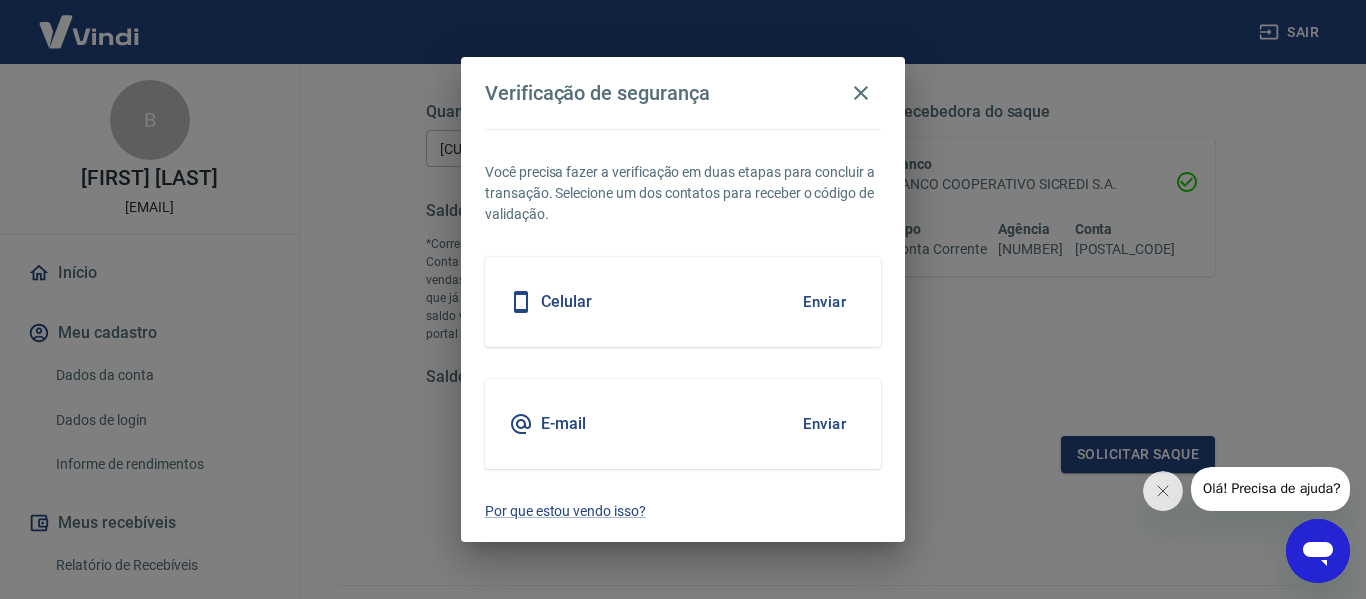 click on "Enviar" at bounding box center (824, 424) 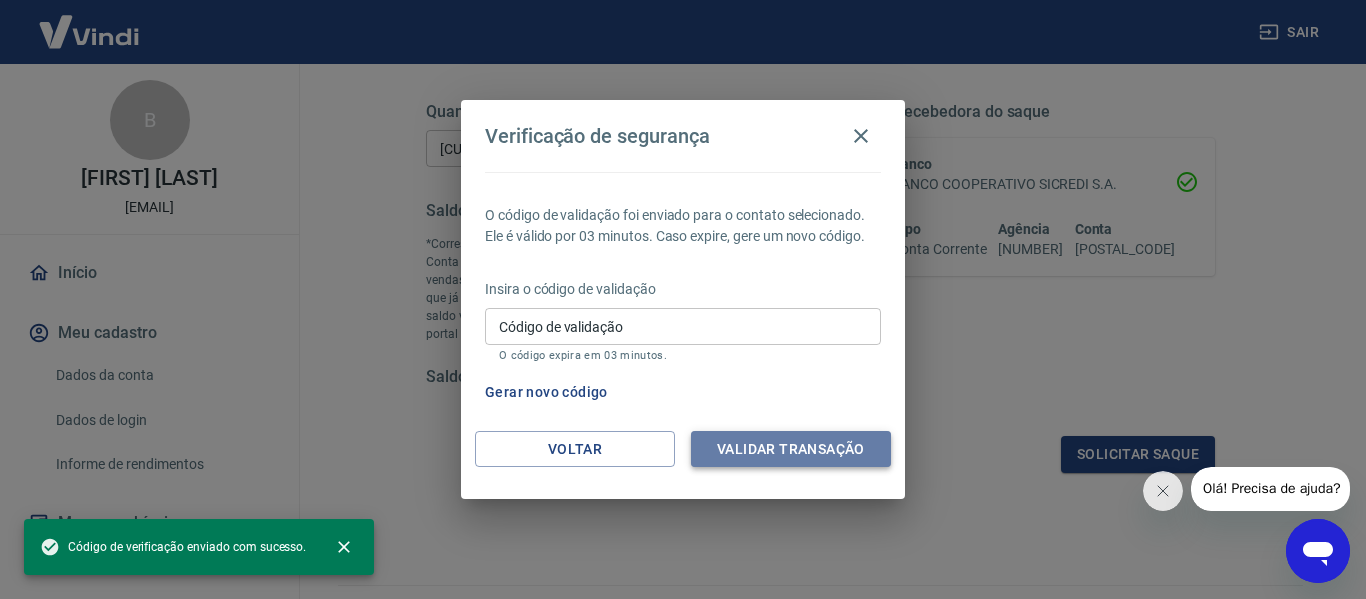 click on "Validar transação" at bounding box center (791, 449) 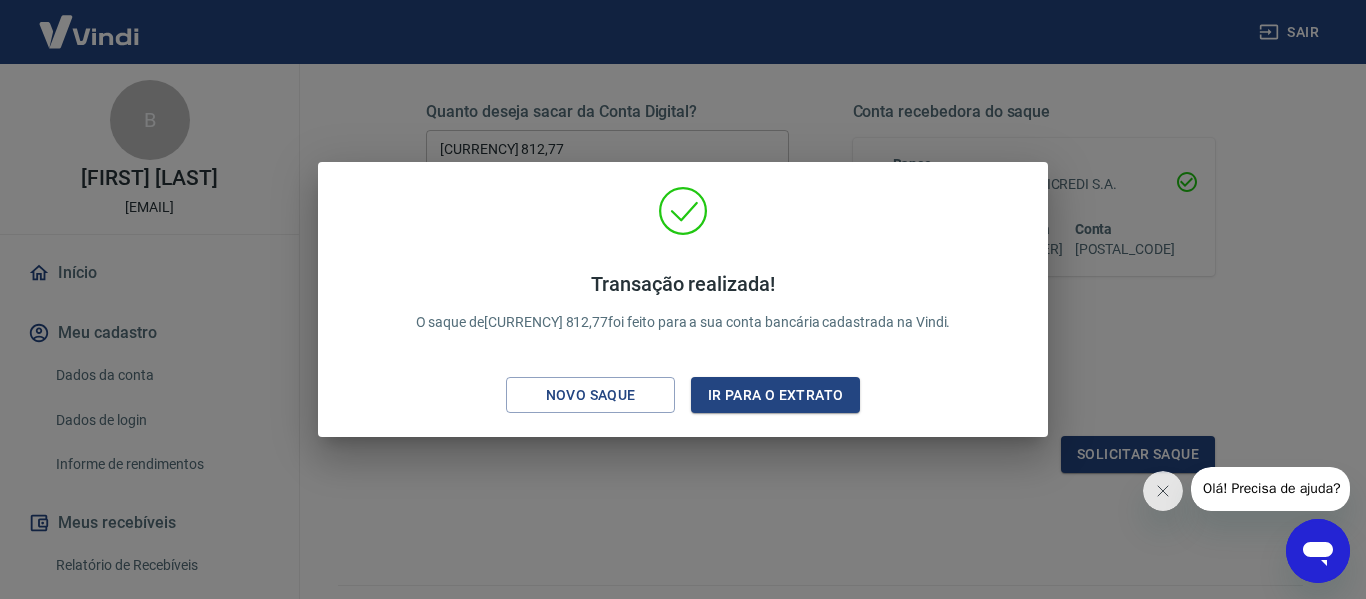 drag, startPoint x: 589, startPoint y: 529, endPoint x: 501, endPoint y: 566, distance: 95.462036 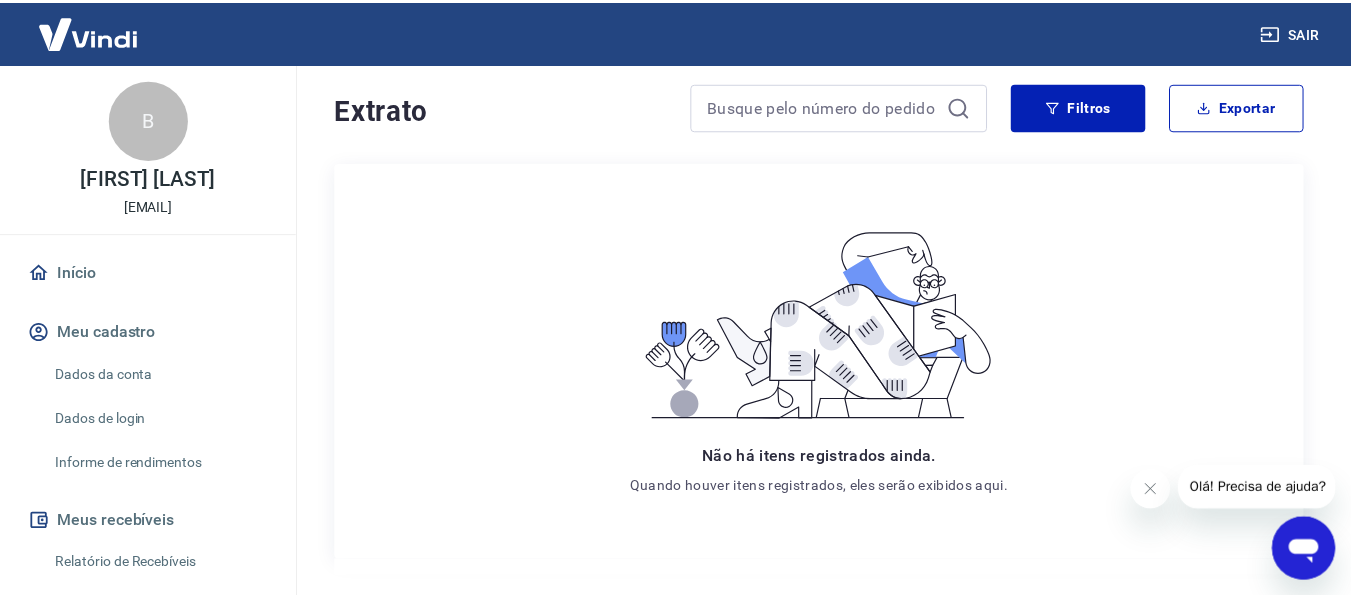 scroll, scrollTop: 0, scrollLeft: 0, axis: both 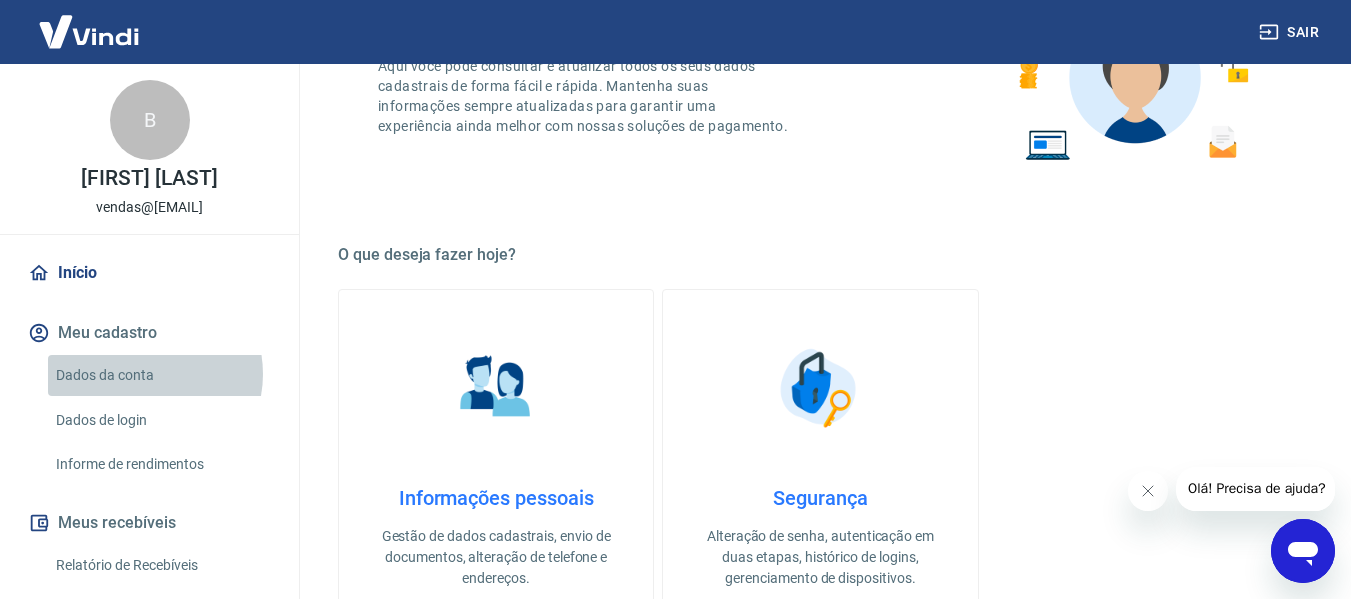 click on "Dados da conta" at bounding box center [161, 375] 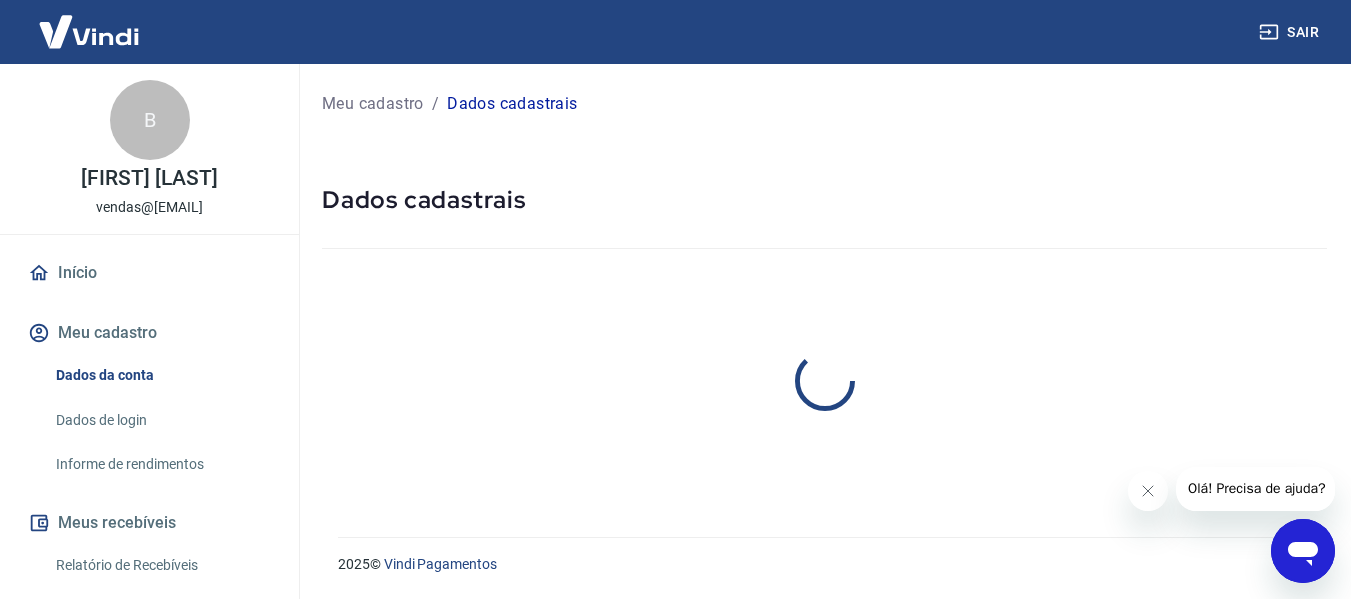 scroll, scrollTop: 0, scrollLeft: 0, axis: both 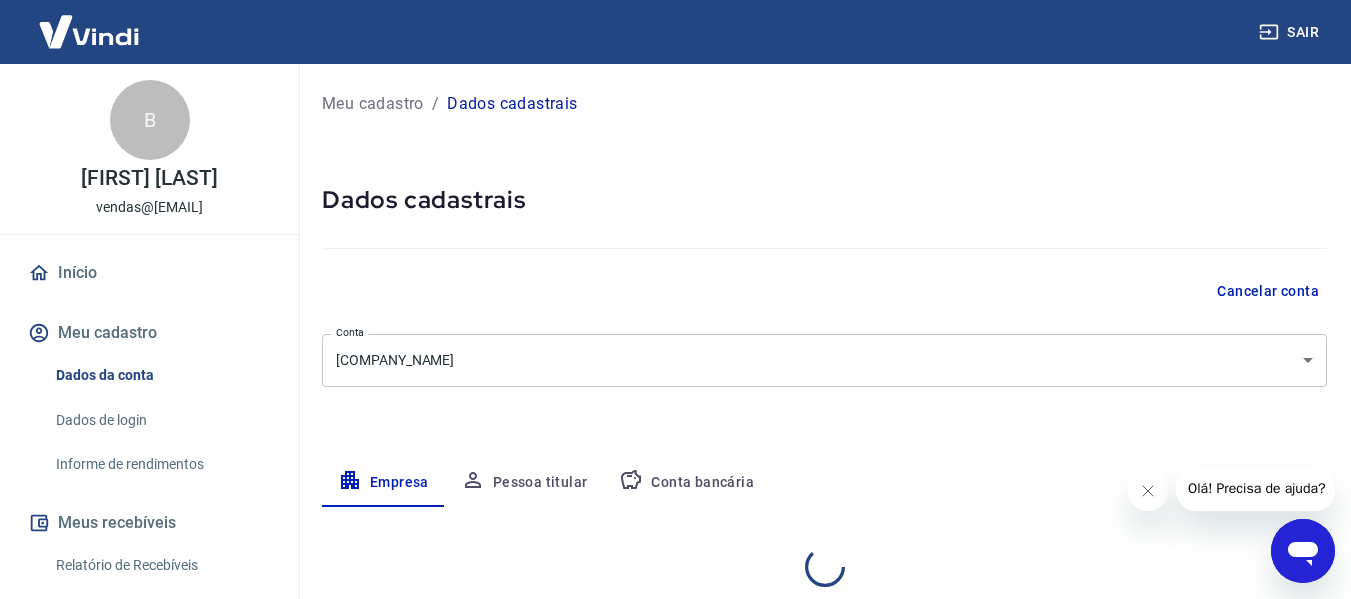 select on "[STATE]" 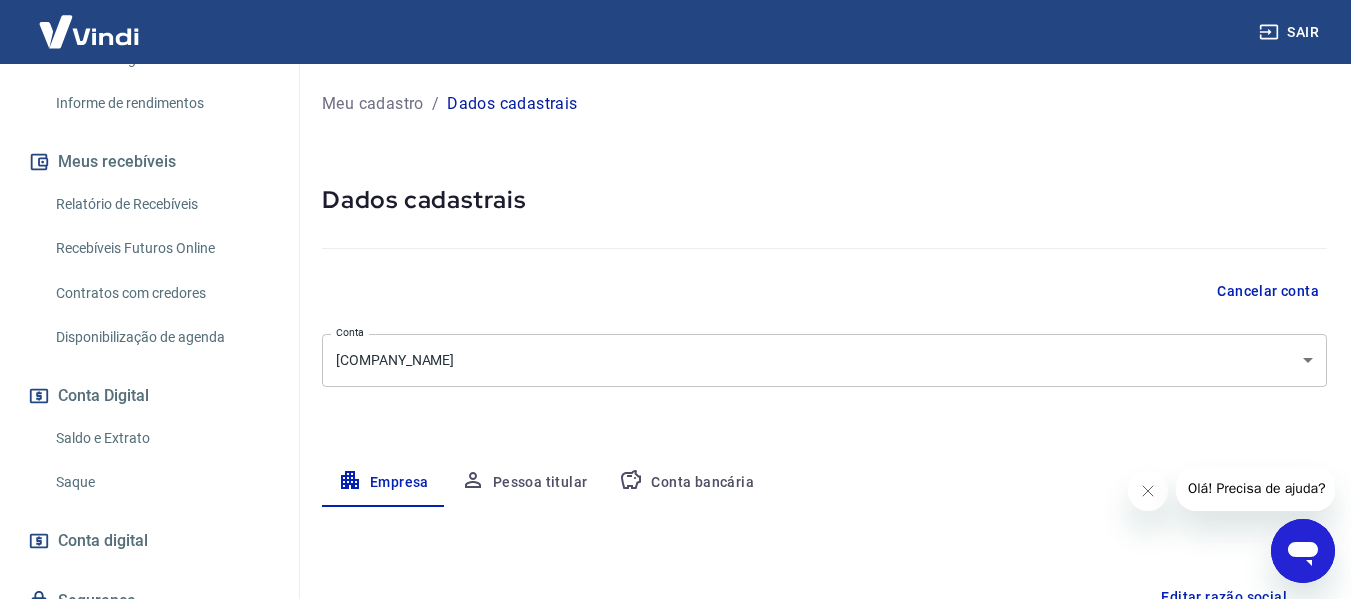 scroll, scrollTop: 400, scrollLeft: 0, axis: vertical 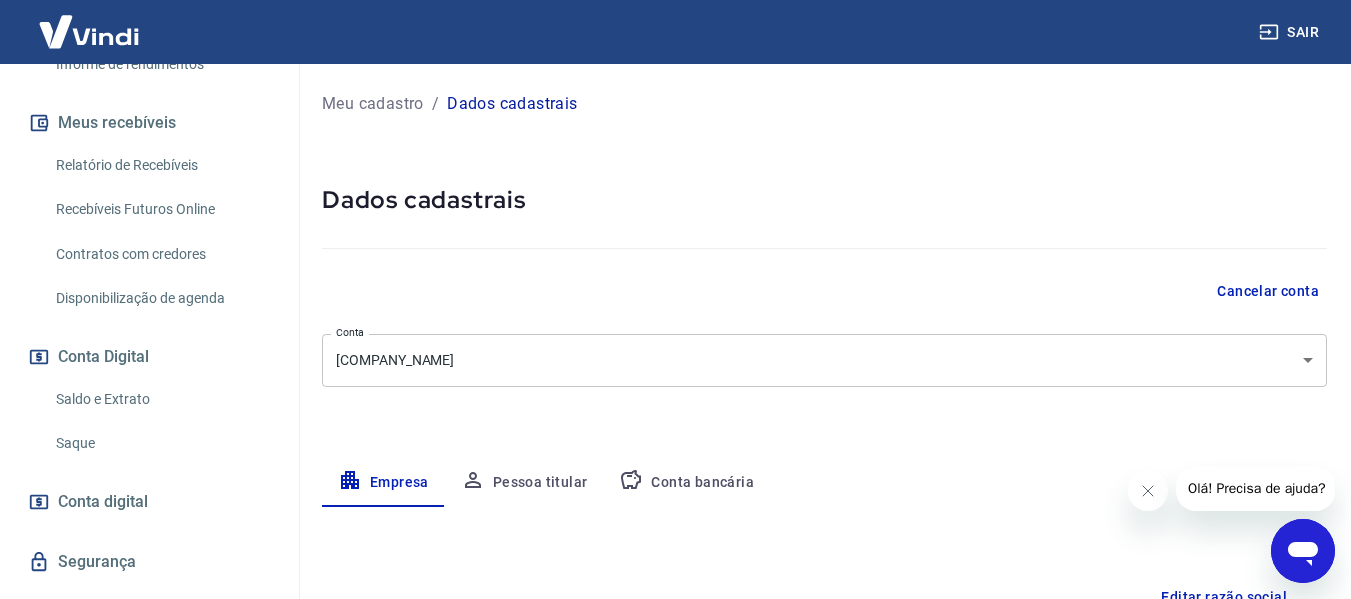 click on "Saldo e Extrato" at bounding box center [161, 399] 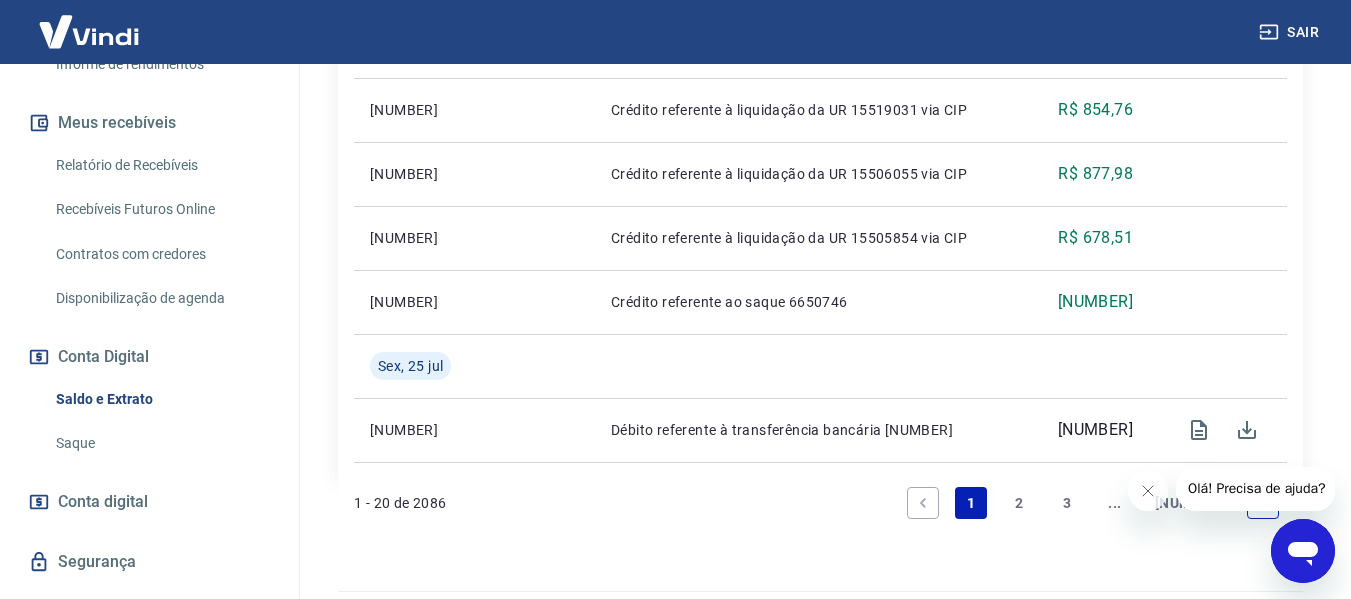 scroll, scrollTop: 1879, scrollLeft: 0, axis: vertical 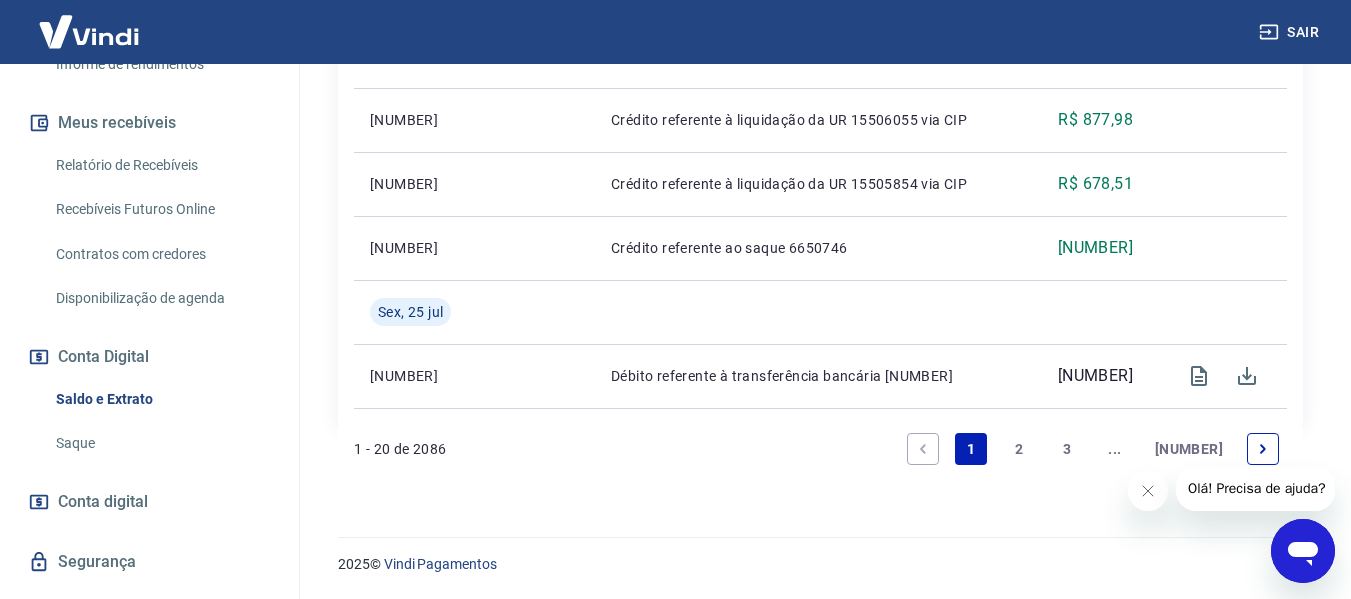 click on "2" at bounding box center (1019, 449) 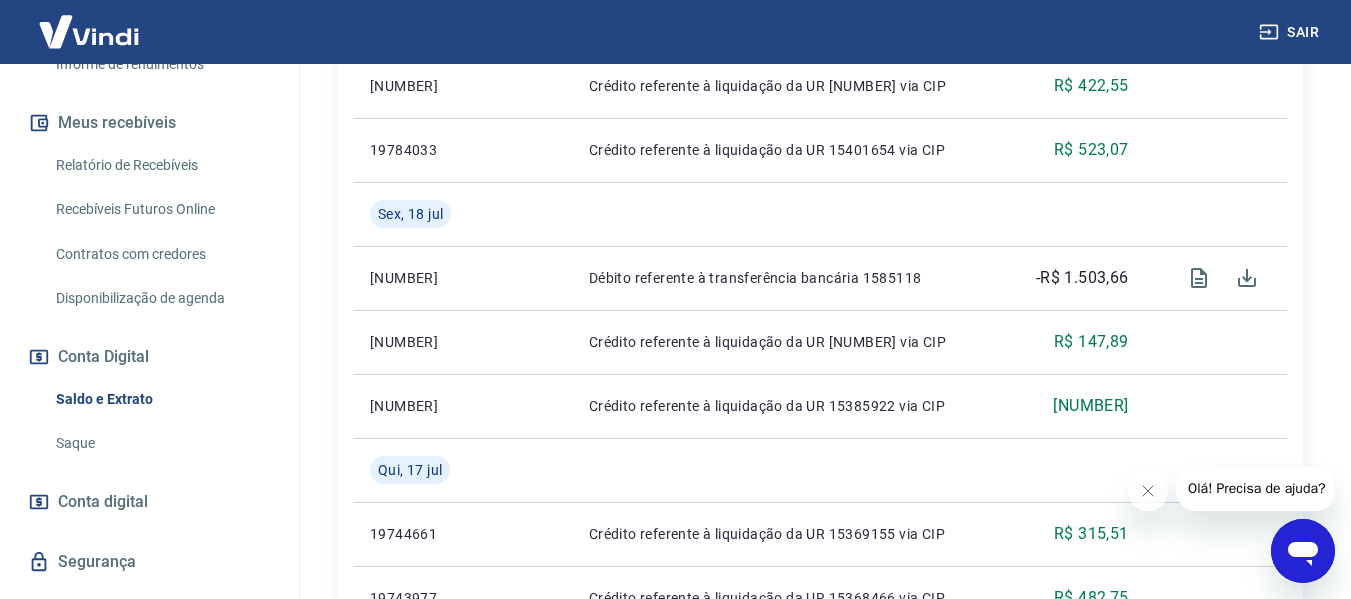 scroll, scrollTop: 1943, scrollLeft: 0, axis: vertical 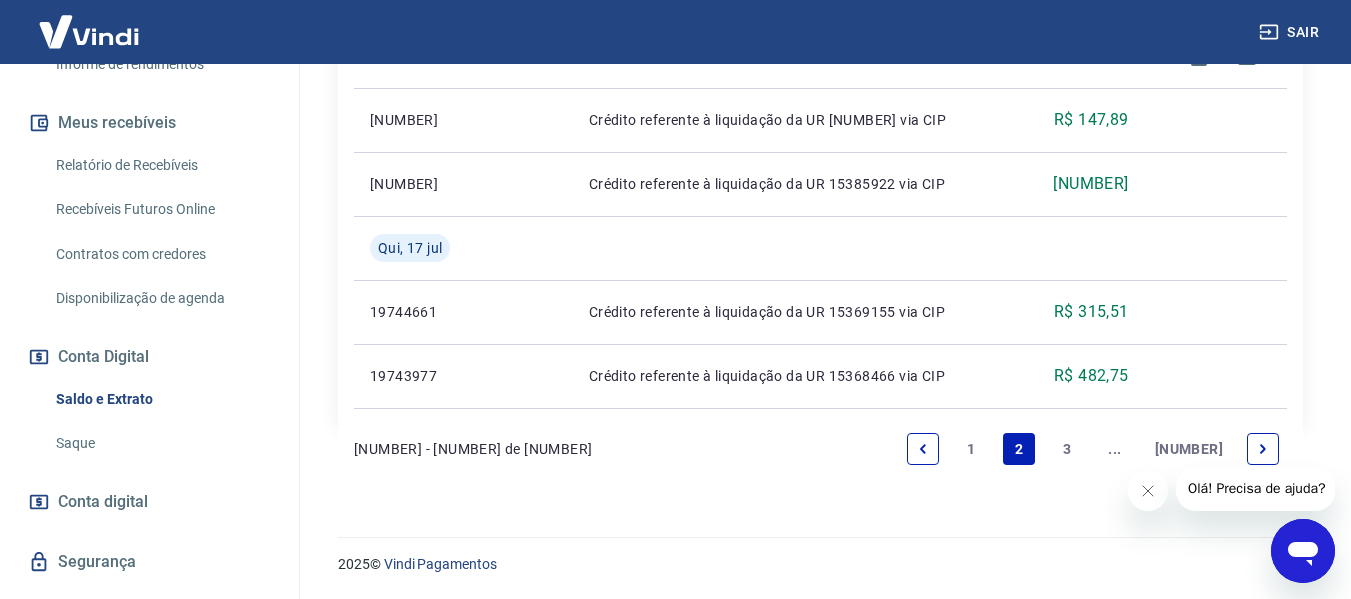 click on "3" at bounding box center [1067, 449] 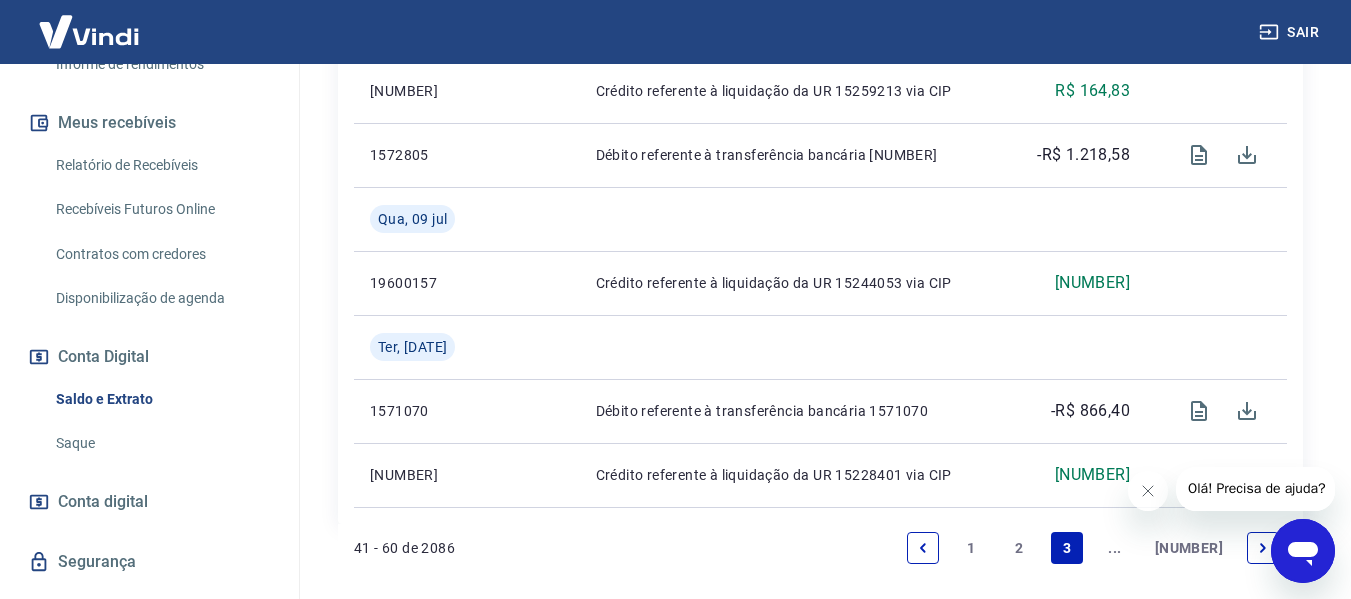 scroll, scrollTop: 1896, scrollLeft: 0, axis: vertical 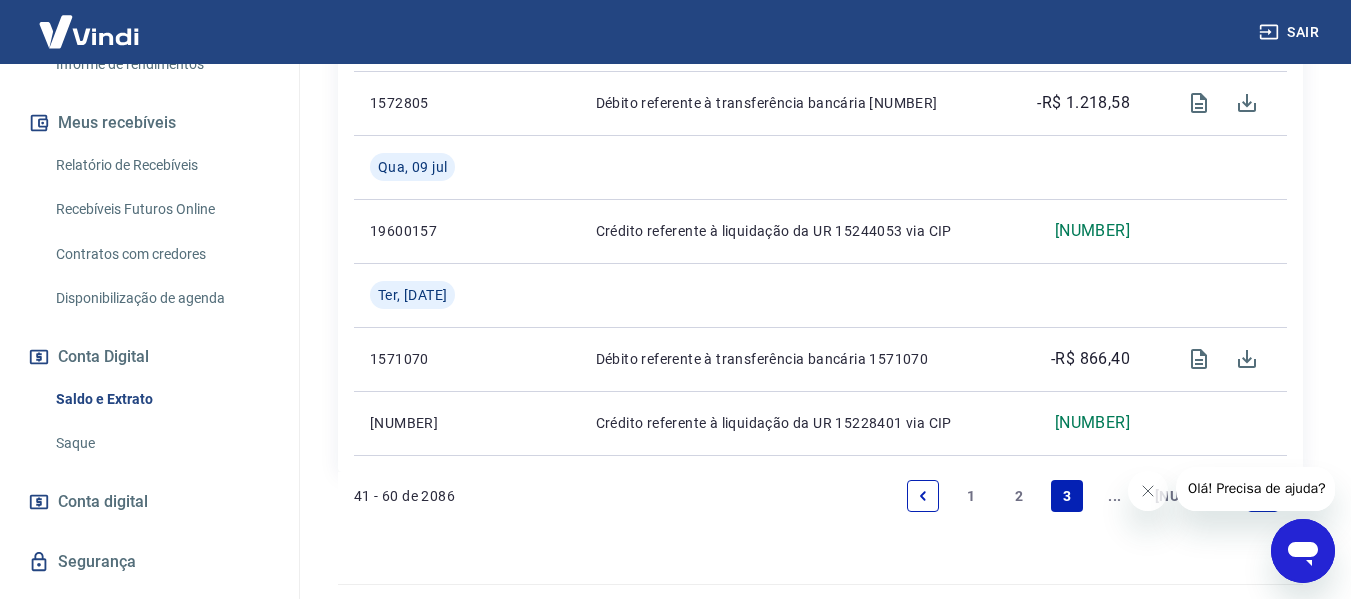 click on "3" at bounding box center [1067, 496] 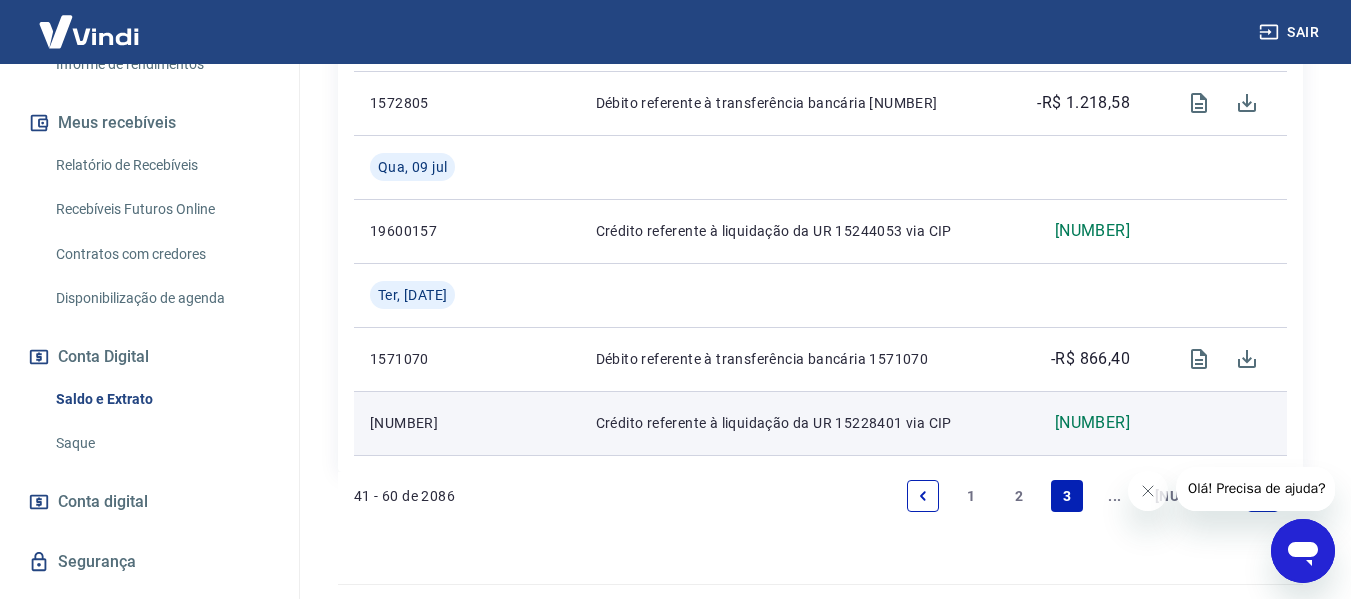 scroll, scrollTop: 1943, scrollLeft: 0, axis: vertical 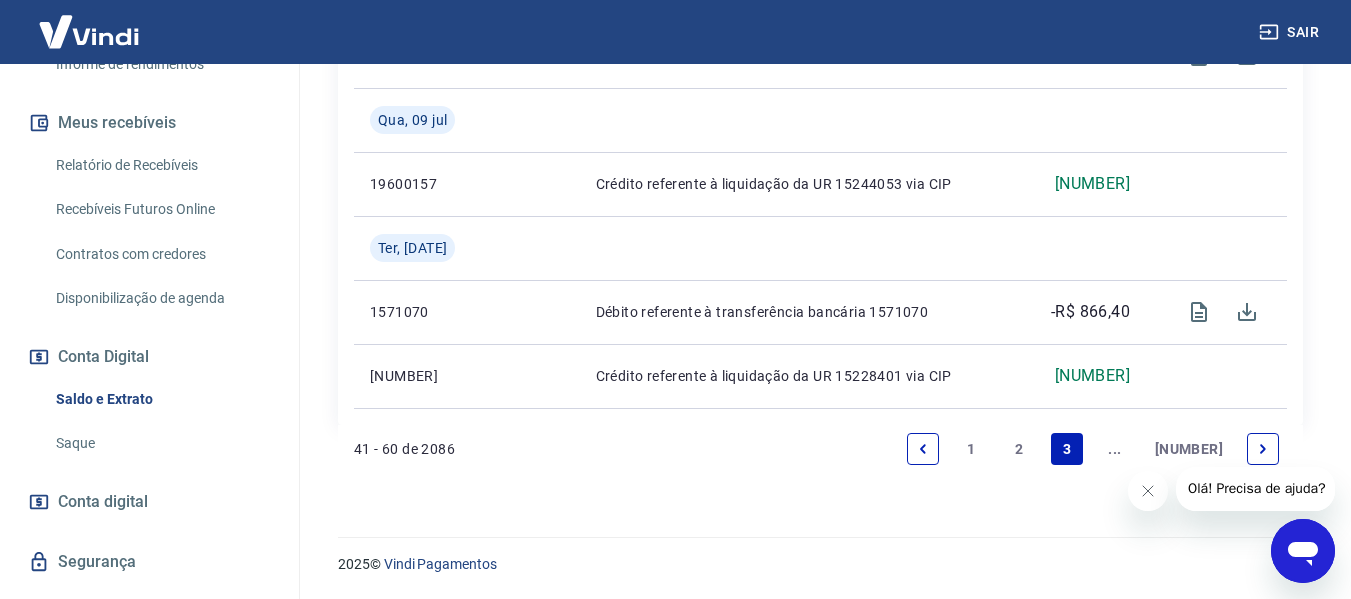 click on "..." at bounding box center [1115, 449] 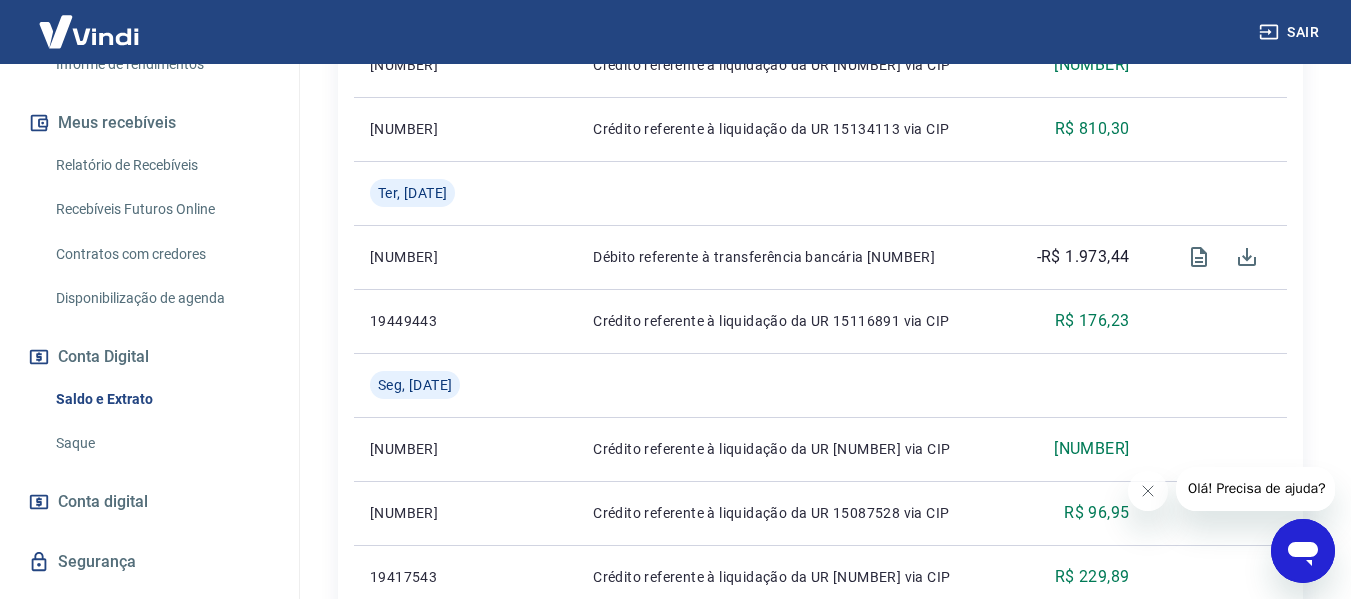 scroll, scrollTop: 1743, scrollLeft: 0, axis: vertical 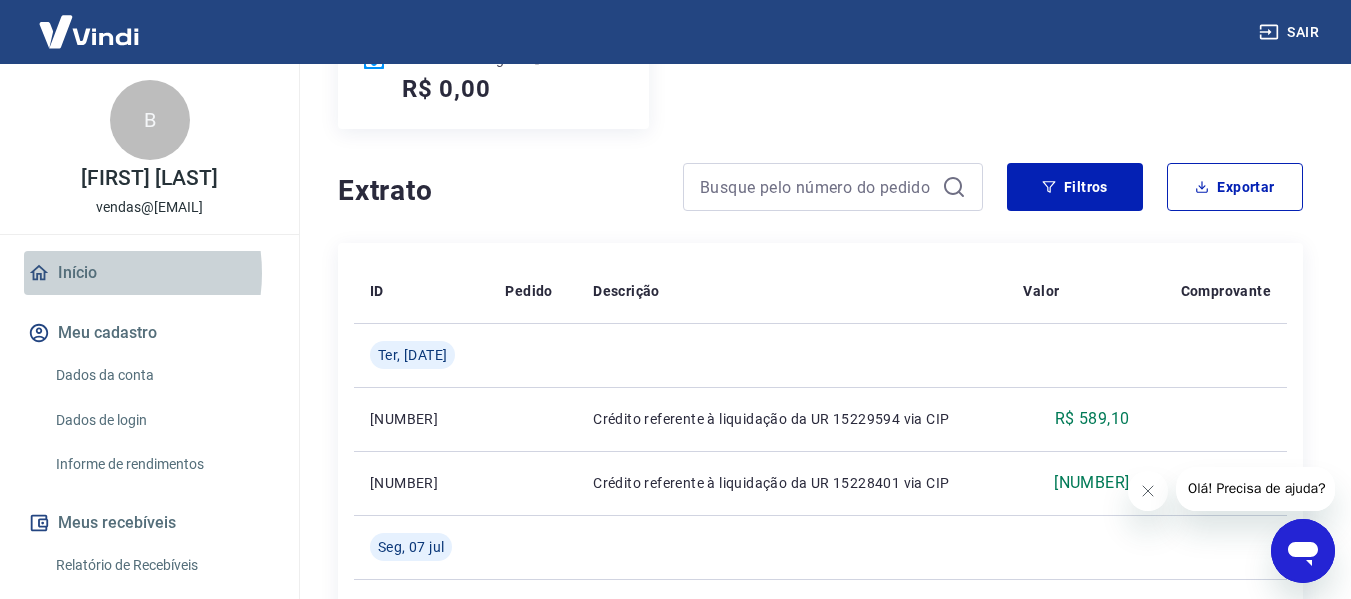 click on "Início" at bounding box center [149, 273] 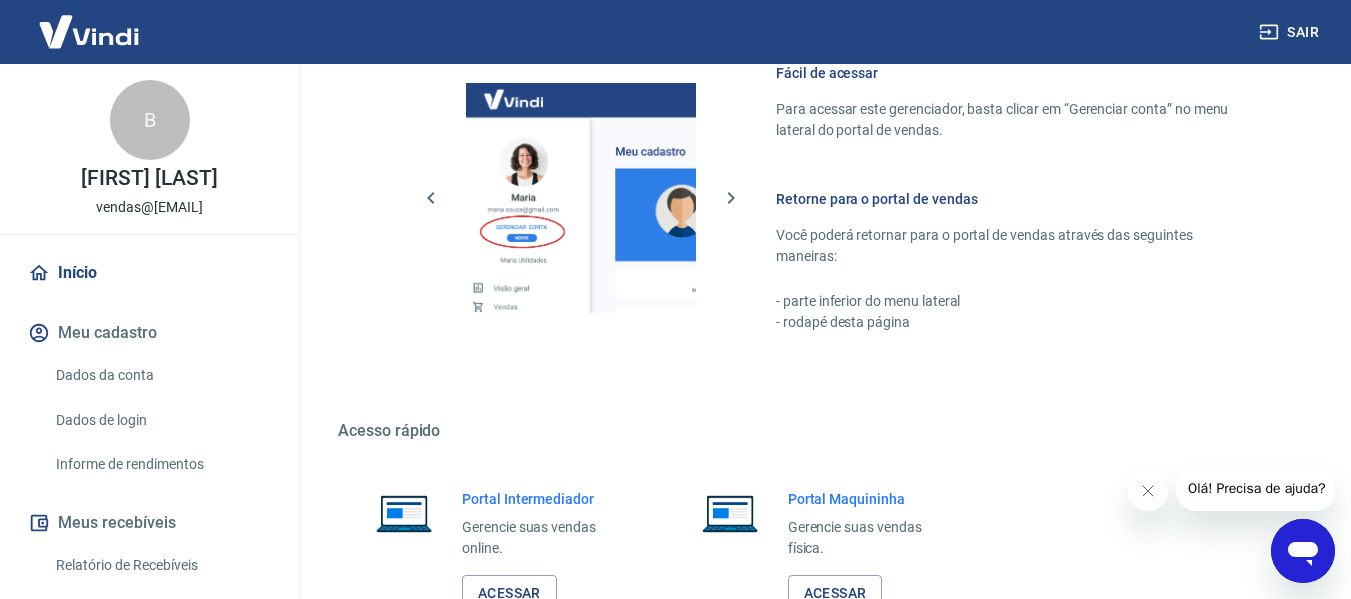 scroll, scrollTop: 900, scrollLeft: 0, axis: vertical 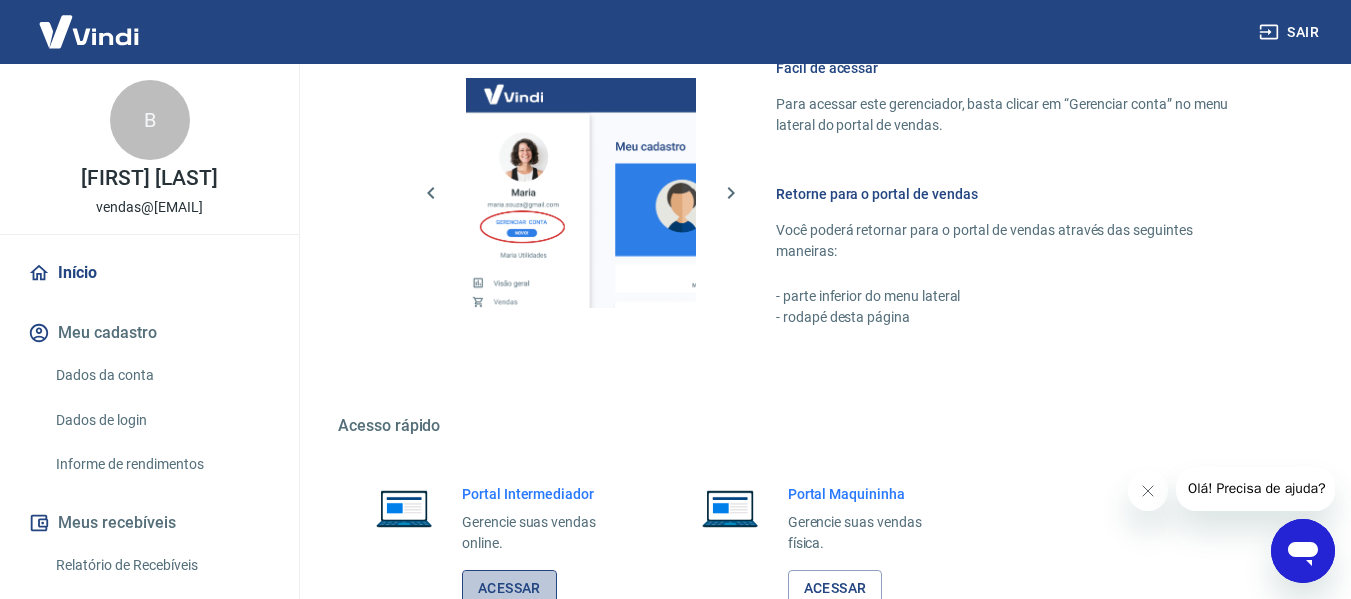 click on "Acessar" at bounding box center (509, 588) 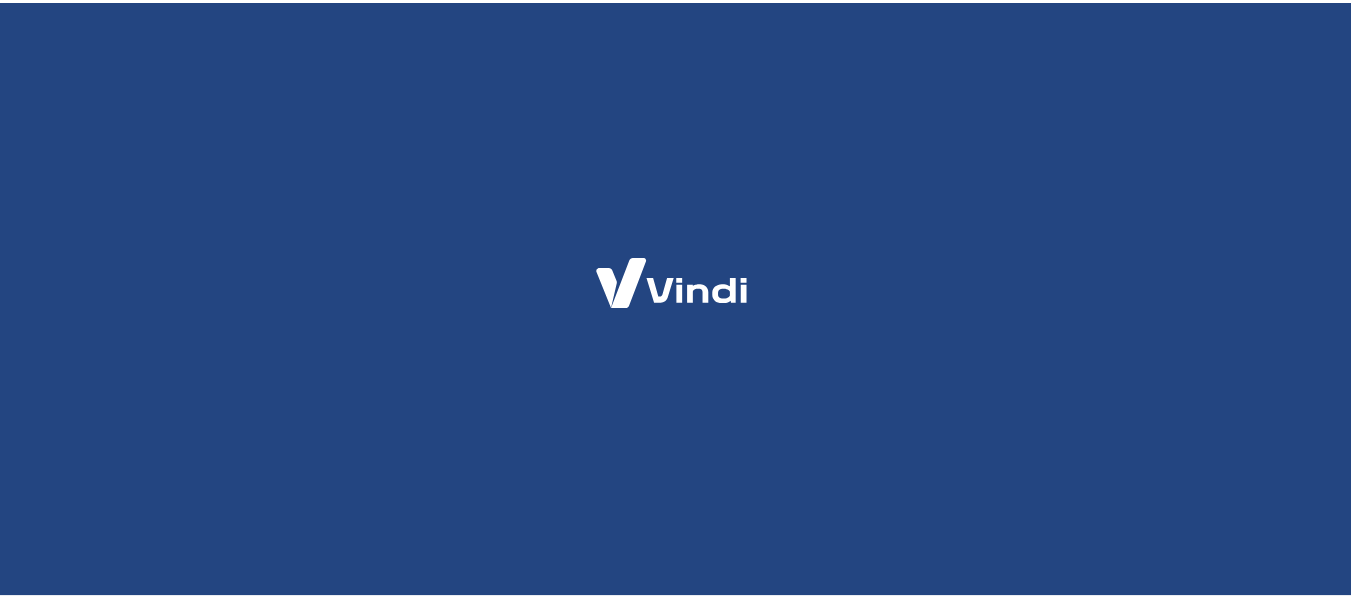 scroll, scrollTop: 0, scrollLeft: 0, axis: both 